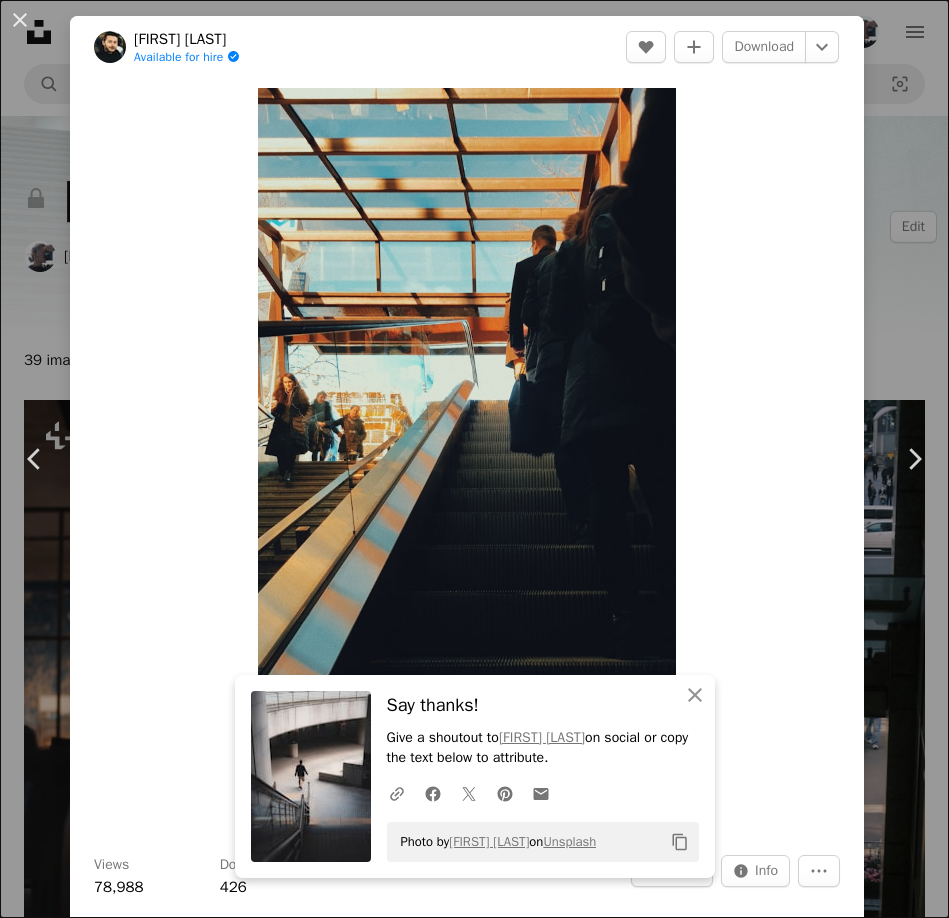 scroll, scrollTop: 117, scrollLeft: 0, axis: vertical 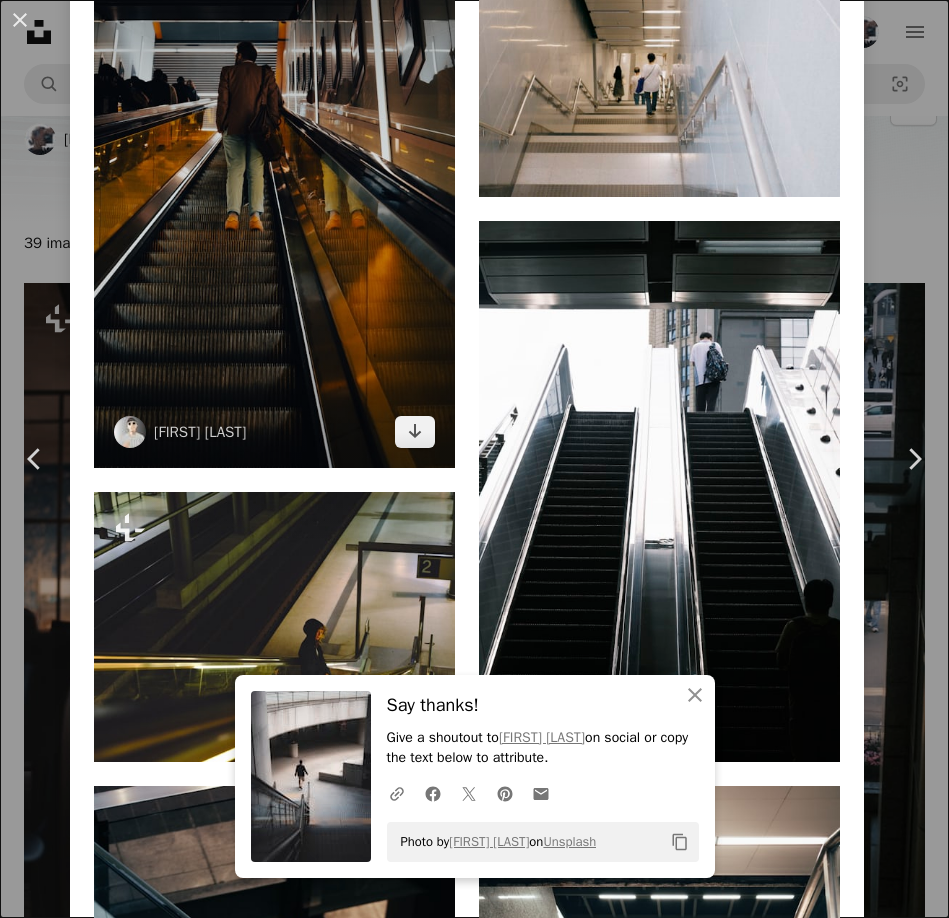 click at bounding box center (274, 197) 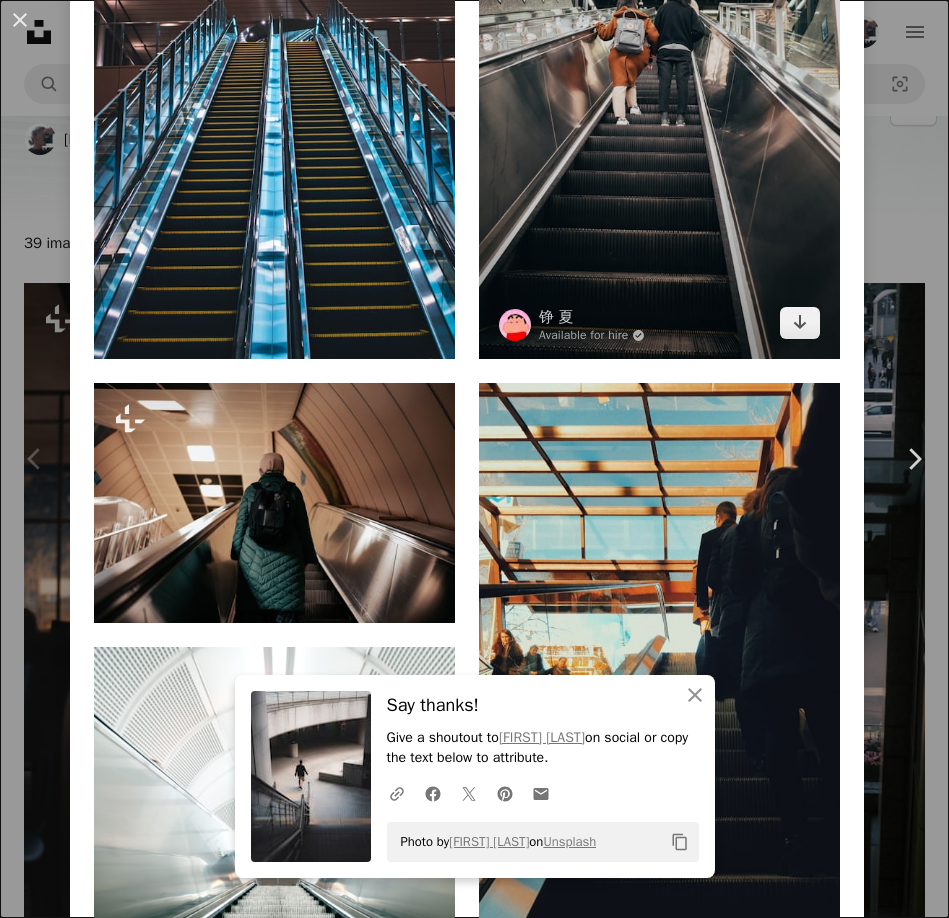 scroll, scrollTop: 1438, scrollLeft: 0, axis: vertical 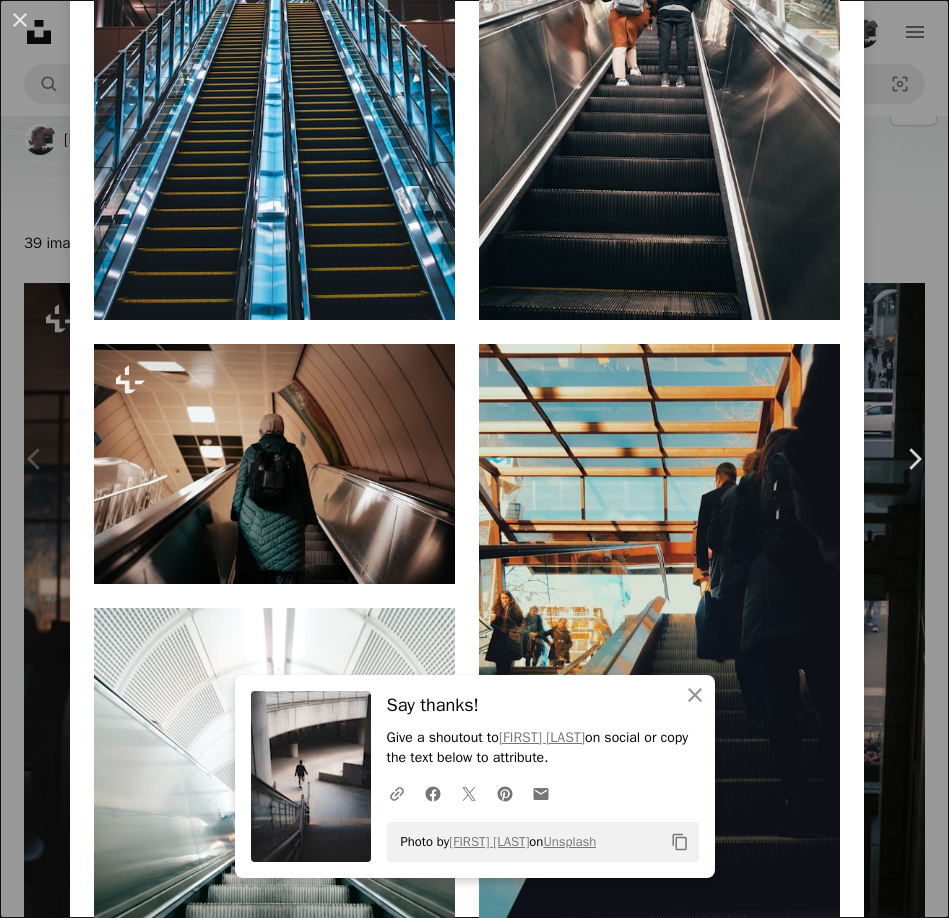 click on "Related images A heart A plus sign [PERSON] A Arrow pointing down Plus sign for Unsplash+ A heart A plus sign [PERSON] Available for hire A checkmark inside of a circle Arrow pointing down A heart A plus sign [PERSON] Available for hire A checkmark inside of a circle Arrow pointing down A heart A plus sign [PERSON] Arrow pointing down A heart A plus sign A G Arrow pointing down A heart A plus sign [PERSON] Arrow pointing down A heart A plus sign [PERSON] Available for hire A checkmark inside of a circle Arrow pointing down Plus sign for Unsplash+ A heart A plus sign [PERSON] For Unsplash+ A lock Download A heart A plus sign 铮 夏 Available for hire A checkmark inside of a circle Arrow pointing down A heart A plus sign [PERSON] Available for hire A checkmark inside of a circle Arrow pointing down A heart A plus sign [PERSON] Available for hire A checkmark inside of a circle Arrow pointing down A heart A plus sign" at bounding box center (467, 2226) 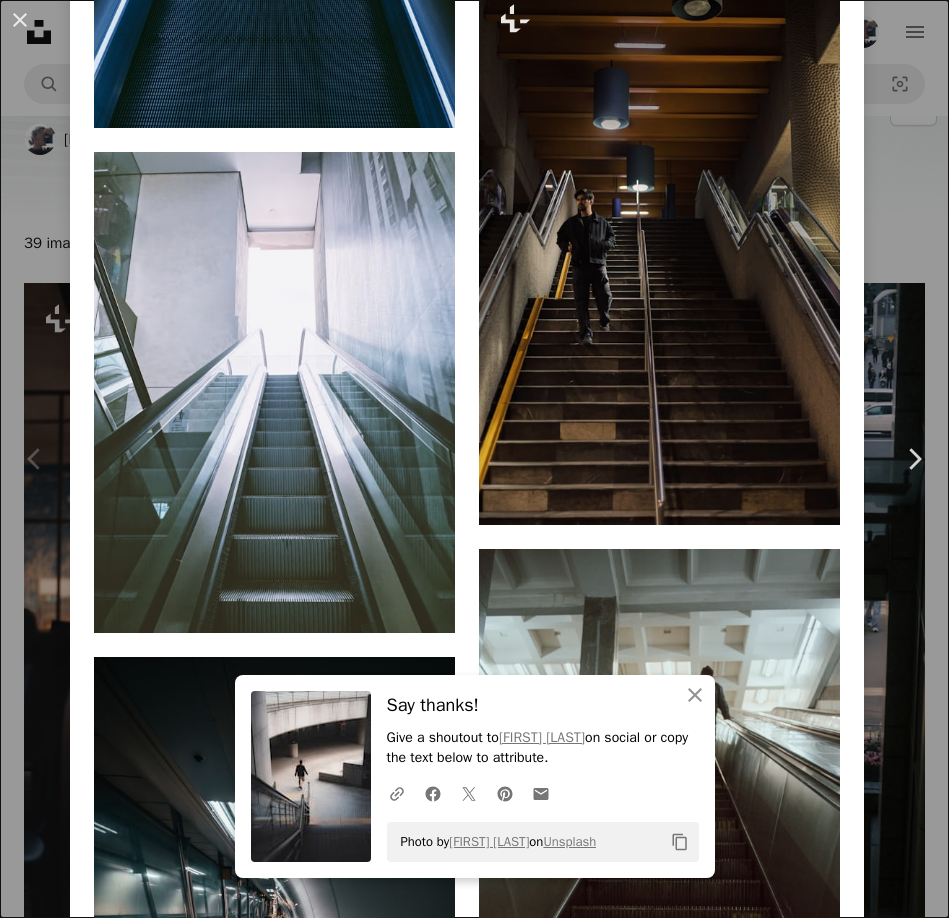 scroll, scrollTop: 7931, scrollLeft: 0, axis: vertical 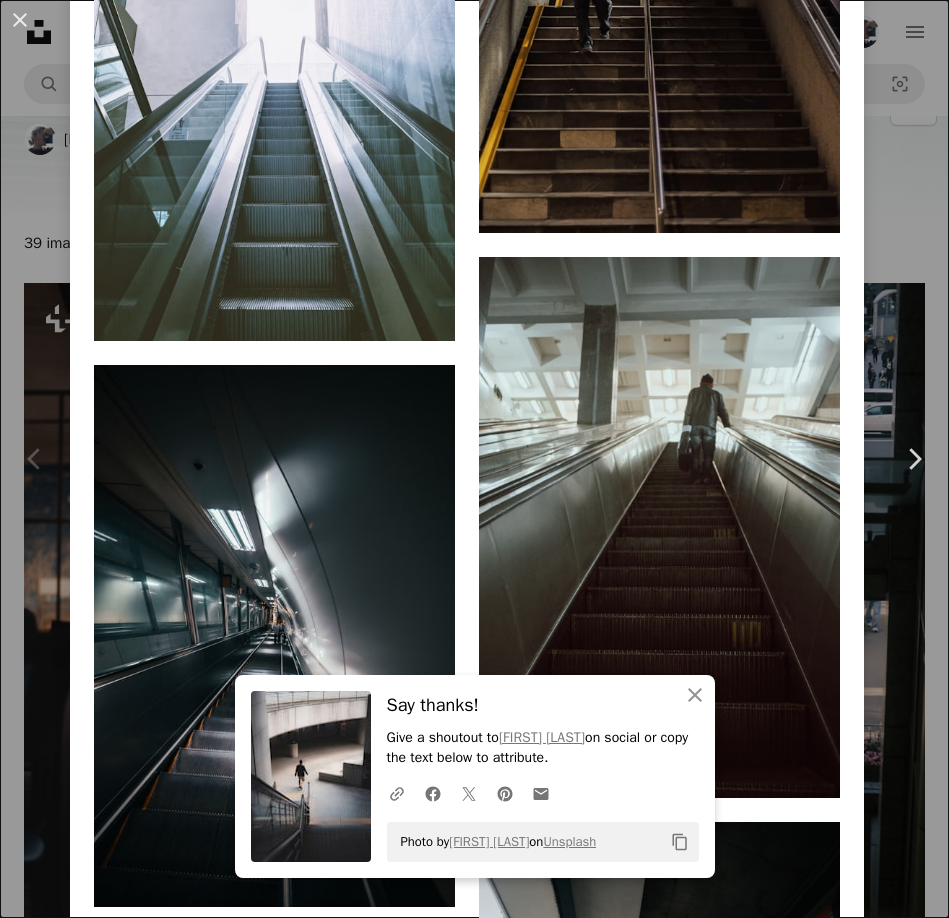 click on "An X shape Chevron left Chevron right An X shape Close Say thanks! Give a shoutout to  [FIRST] [LAST]  on social or copy the text below to attribute. A URL sharing icon (chains) Facebook icon X (formerly Twitter) icon Pinterest icon An envelope Photo by  [FIRST] [LAST]  on  Unsplash
Copy content K L [USERNAME] A heart A plus sign Download Chevron down Zoom in Views 260 Downloads 1 A forward-right arrow Share Info icon Info More Actions A map marker [CITY], [COUNTRY] Calendar outlined Published on  [DATE] Camera SONY, ILCE-7CM2 Safety Free to use under the  Unsplash License [CITY] Related images A heart A plus sign [FIRST] A arrow pointing down Plus sign for Unsplash+ A heart A plus sign [FIRST] For  Unsplash+ A lock Download A heart A plus sign [FIRST] [LAST] Available for hire A checkmark inside of a circle Arrow pointing down A heart A plus sign [FIRST] [LAST] A heart" at bounding box center (474, 459) 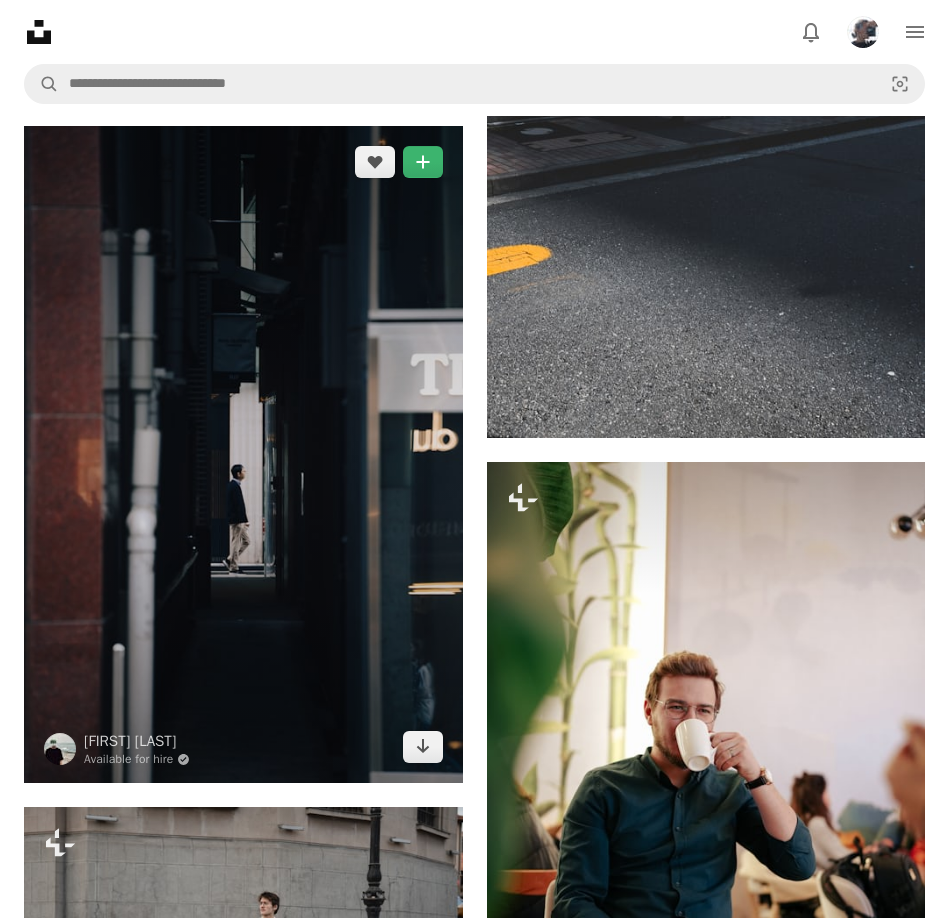 scroll, scrollTop: 5032, scrollLeft: 0, axis: vertical 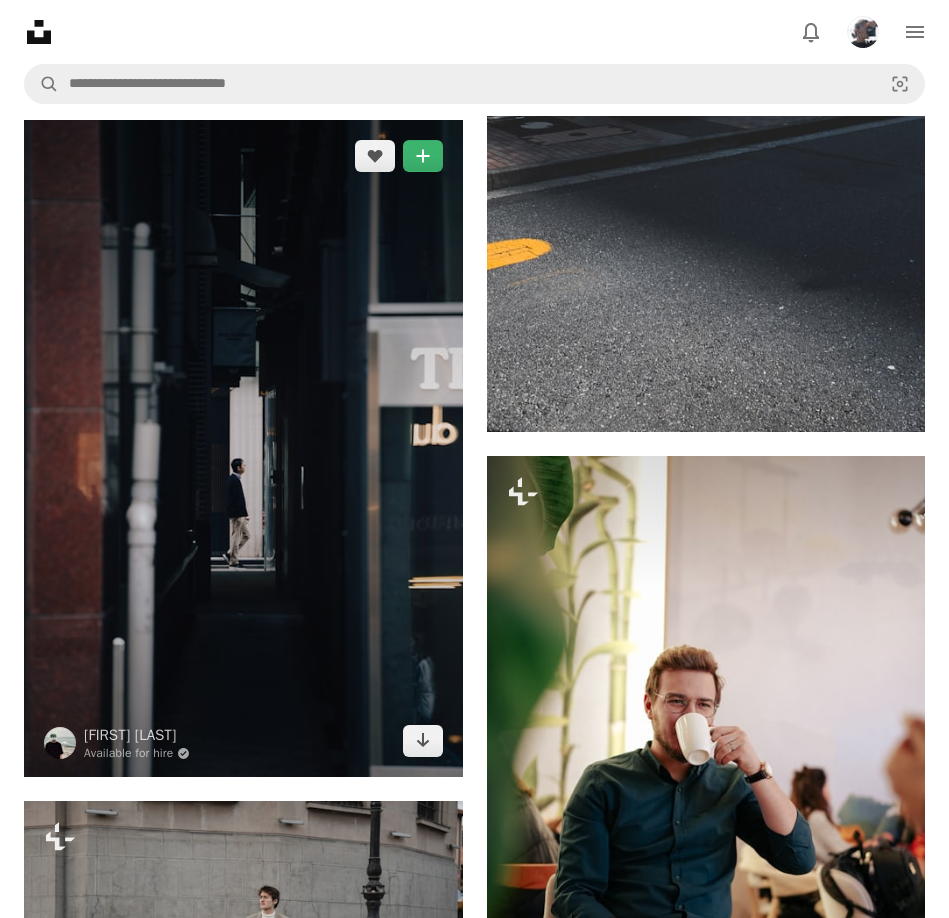 click at bounding box center (243, 449) 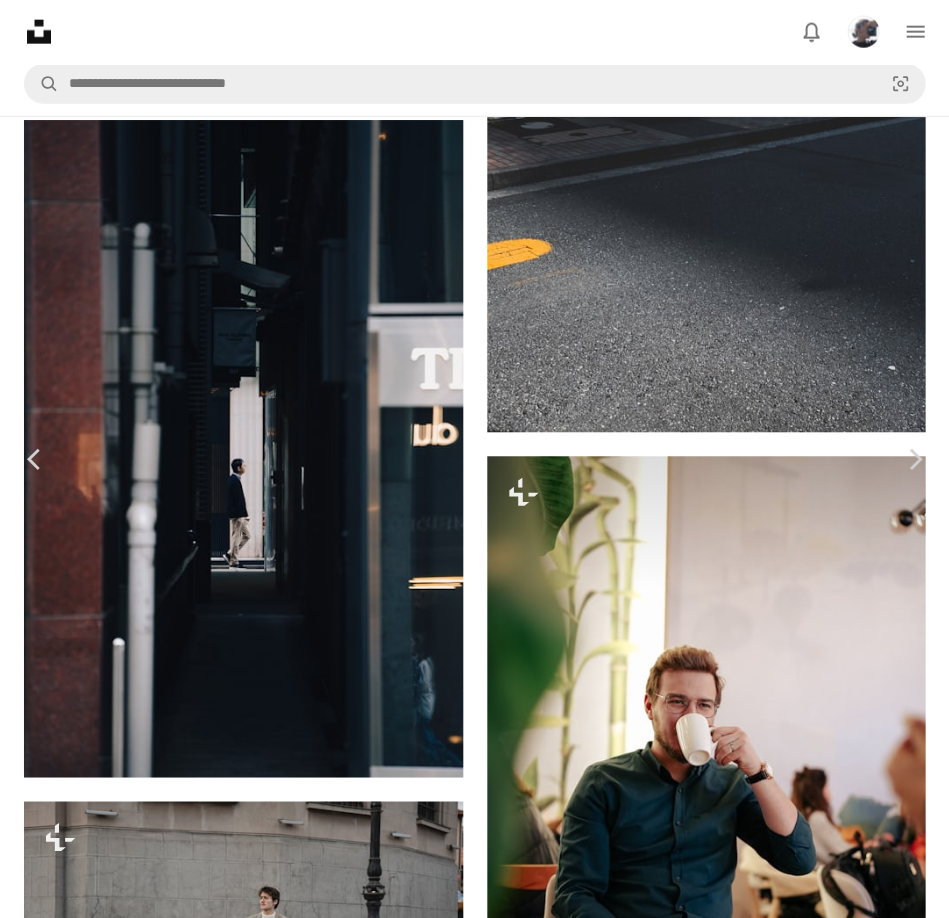 scroll, scrollTop: 5031, scrollLeft: 0, axis: vertical 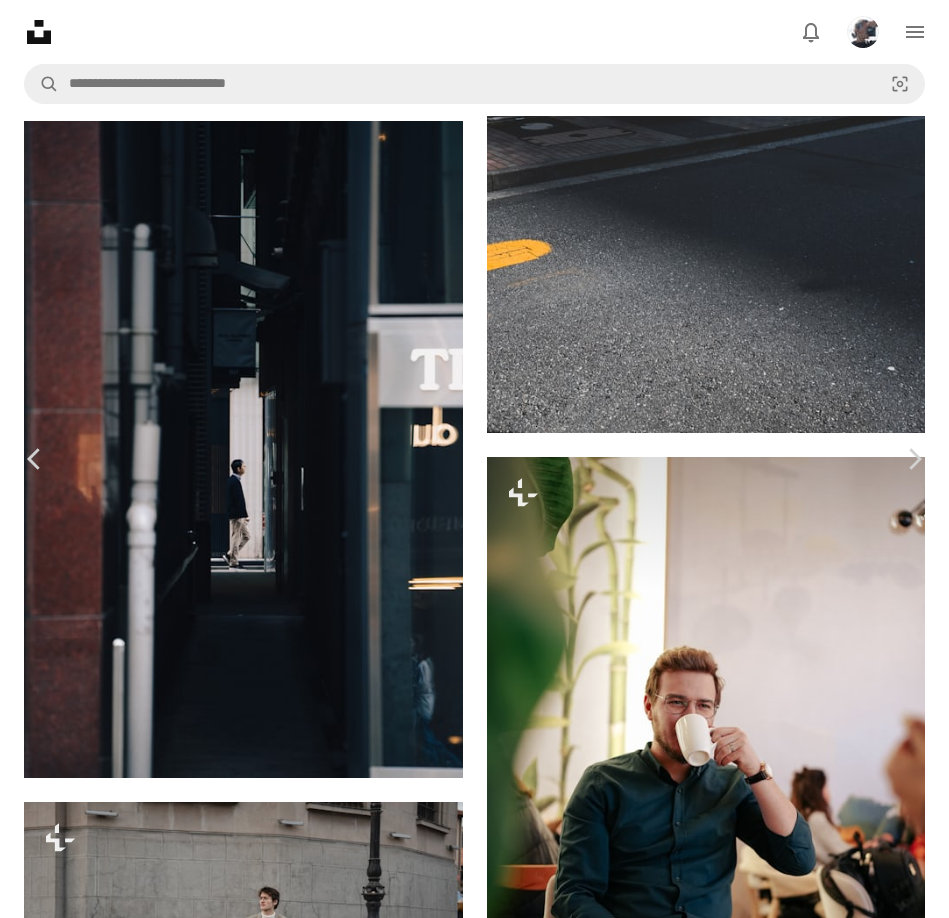 click on "Download" at bounding box center [764, 3987] 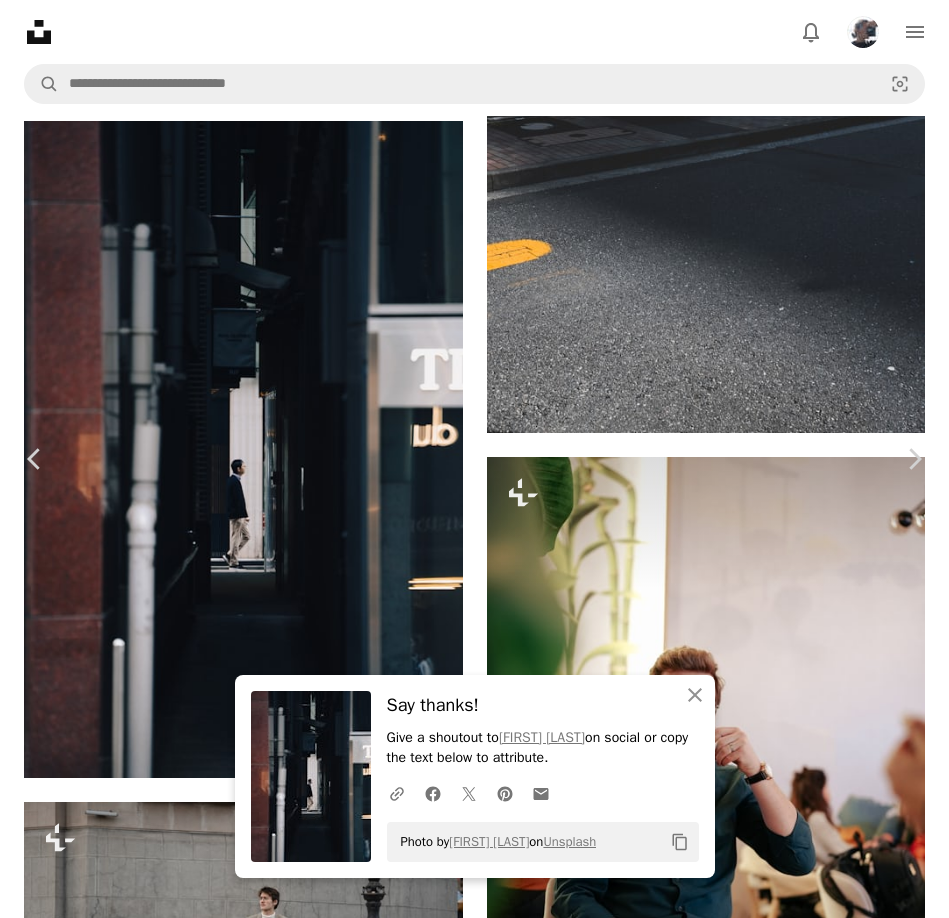 click on "An X shape Chevron left Chevron right An X shape Close Say thanks! Give a shoutout to [PERSON] on social or copy the text below to attribute. A URL sharing icon (chains) Facebook icon X (formerly Twitter) icon Pinterest icon An envelope Photo by [PERSON] on Unsplash
Copy content [PERSON] Available for hire A checkmark inside of a circle A heart A plus sign Download Chevron down Zoom in Views 484,483 Downloads 4,034 Featured in Photos , People , Street Photography A forward-right arrow Share Info icon Info More Actions Calendar outlined Published on May 3, 2024 Camera SONY, ILCE-7M3 Safety Free to use under the Unsplash License portrait people street photography city black human road street urban walking shoe town indoors coat alley alleyway Related images A heart A plus sign [PERSON] Arrow pointing down A heart A plus sign [PERSON] Available for hire A checkmark inside of a circle Arrow pointing down A heart A plus sign [PERSON] Available for hire For" at bounding box center [474, 4399] 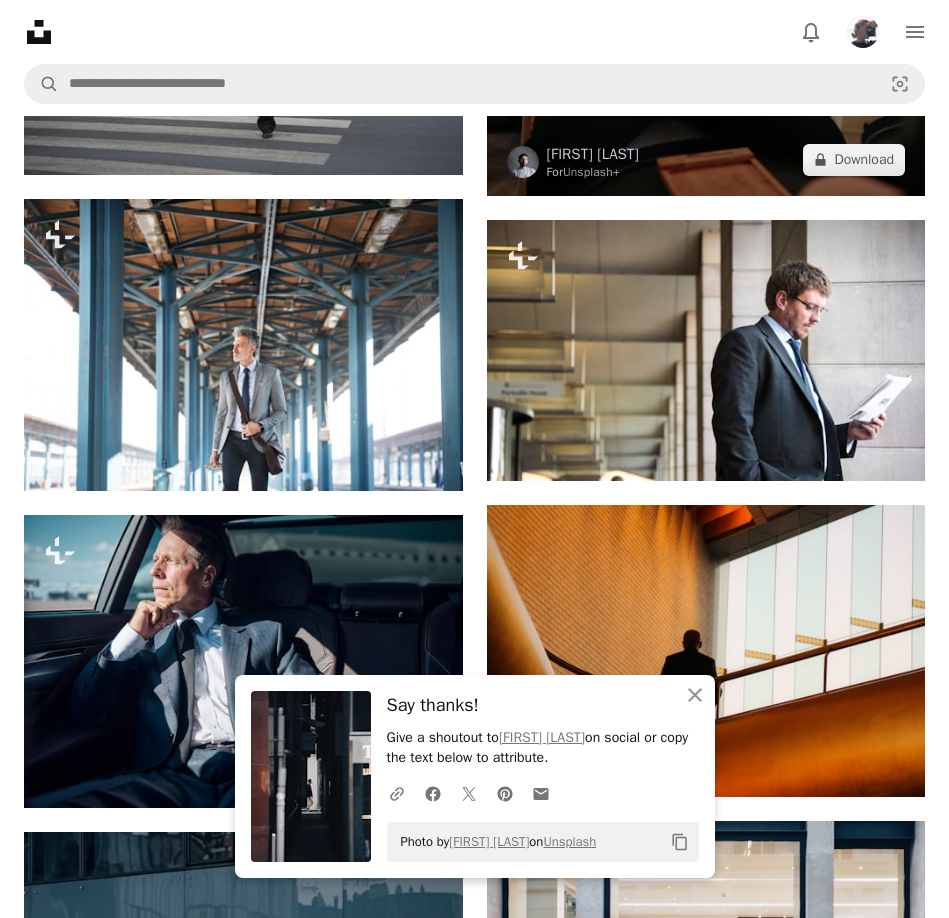 scroll, scrollTop: 6114, scrollLeft: 0, axis: vertical 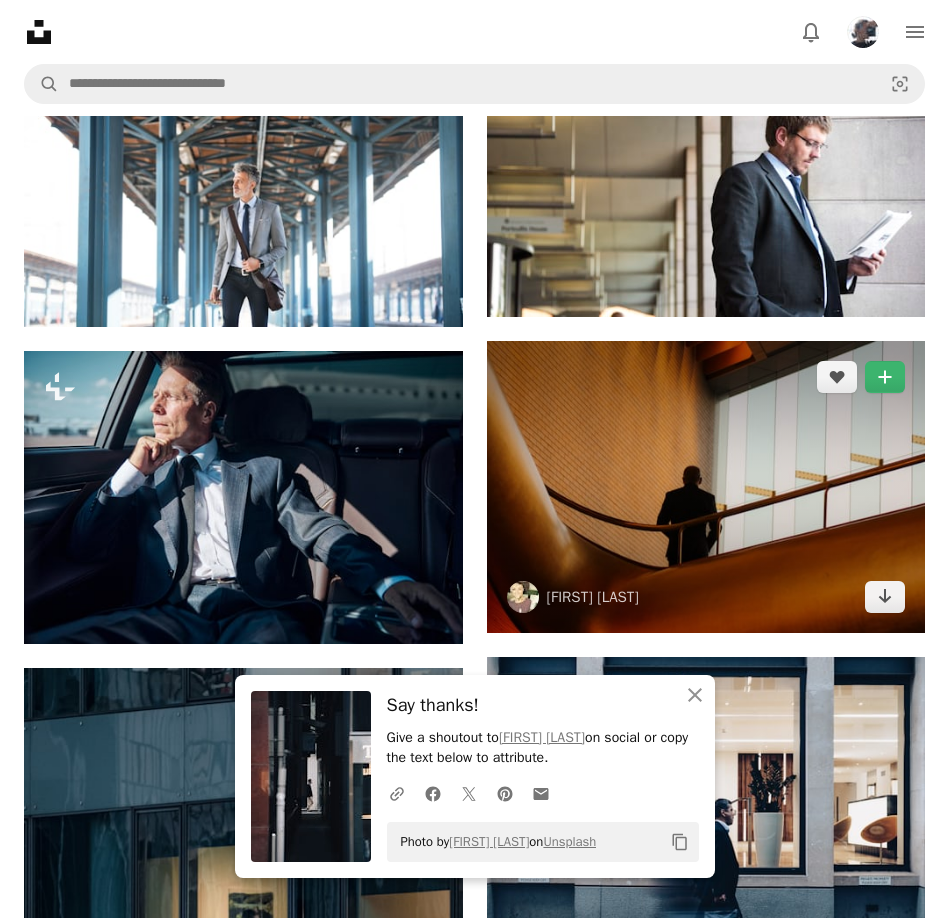 click at bounding box center (706, 487) 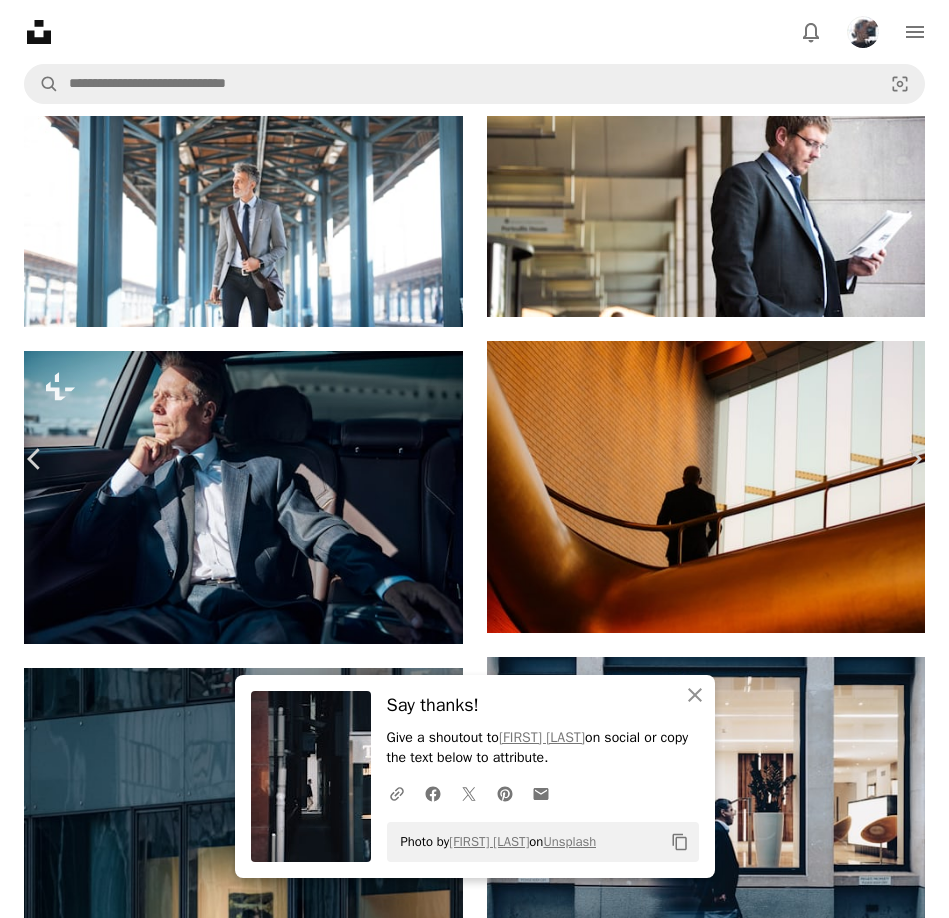 scroll, scrollTop: 4638, scrollLeft: 0, axis: vertical 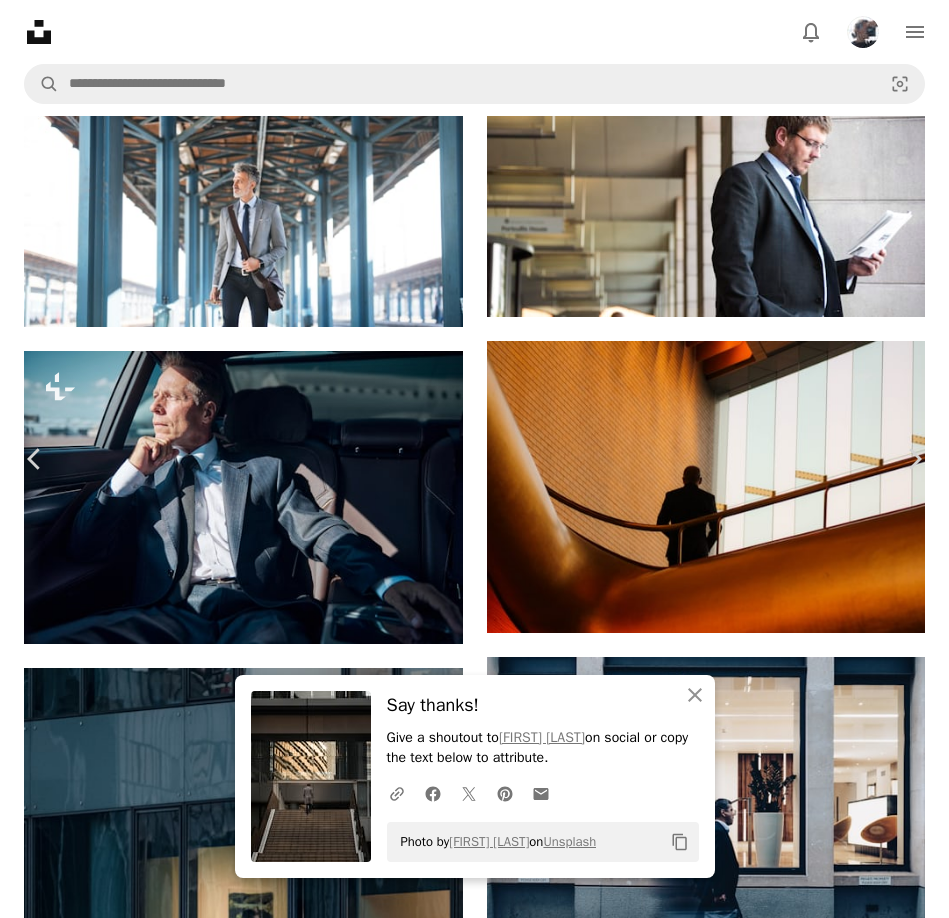 click on "Calendar outlined Published on  [MONTH] [DAY], [YEAR]" at bounding box center [394, 3164] 